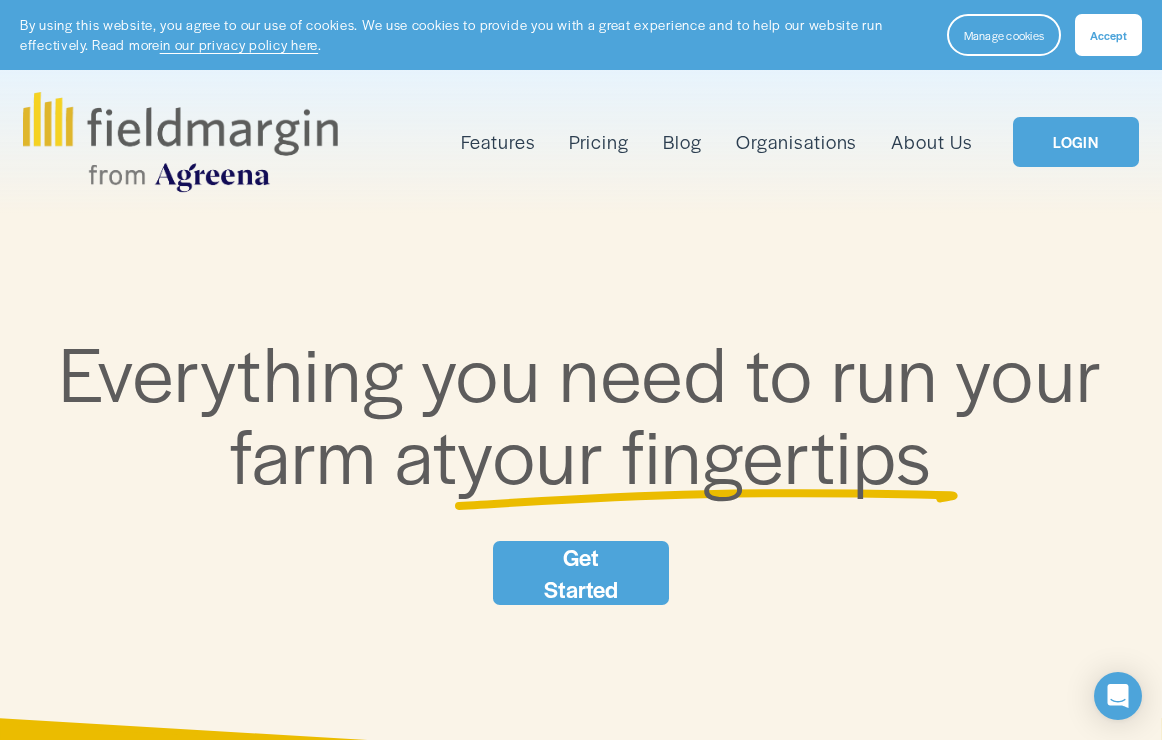 scroll, scrollTop: 0, scrollLeft: 0, axis: both 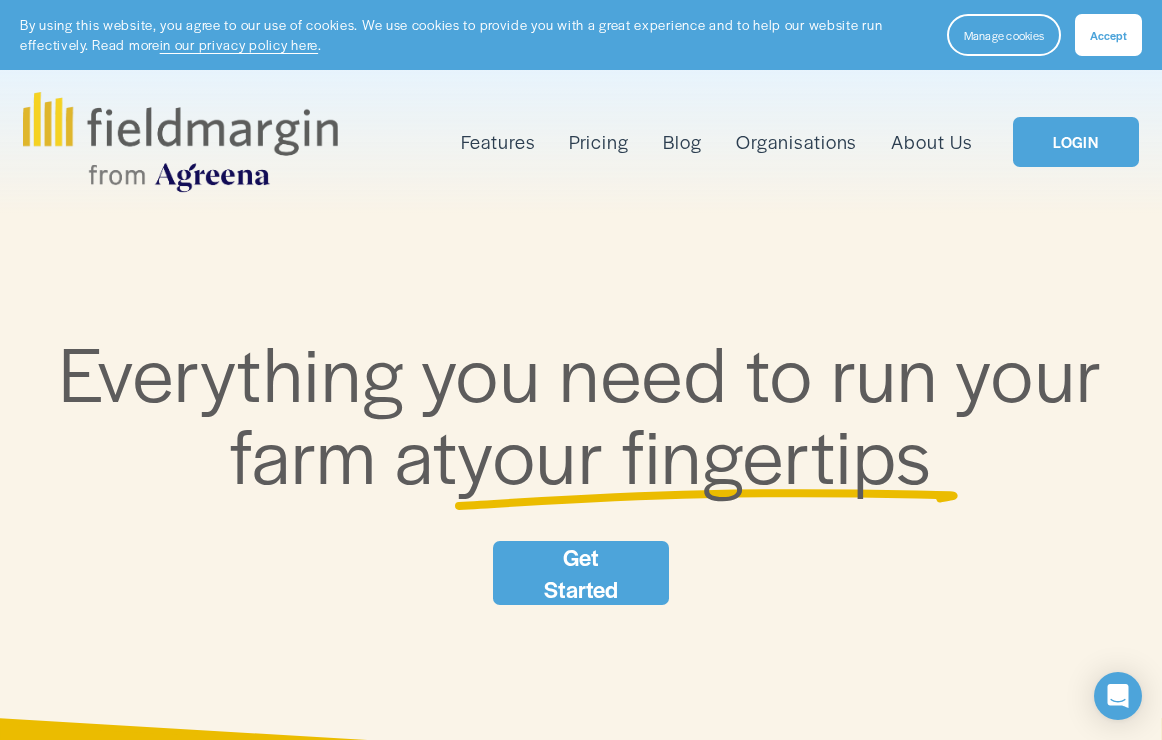 click on "LOGIN" at bounding box center [1076, 142] 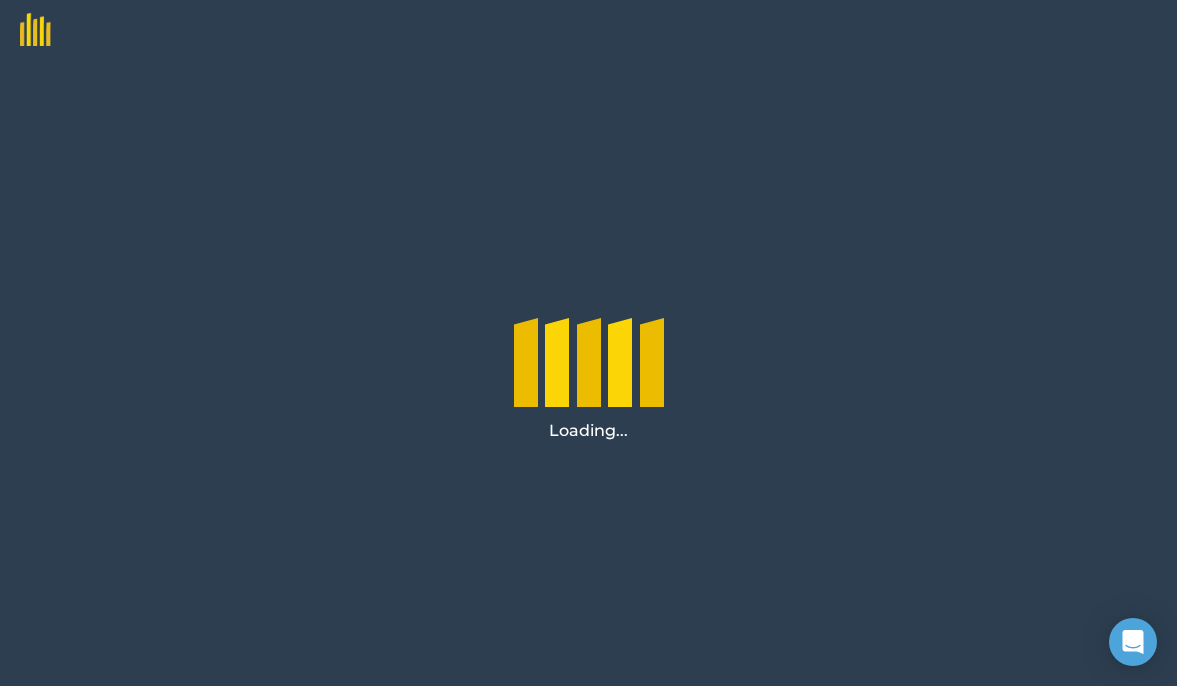 scroll, scrollTop: 0, scrollLeft: 0, axis: both 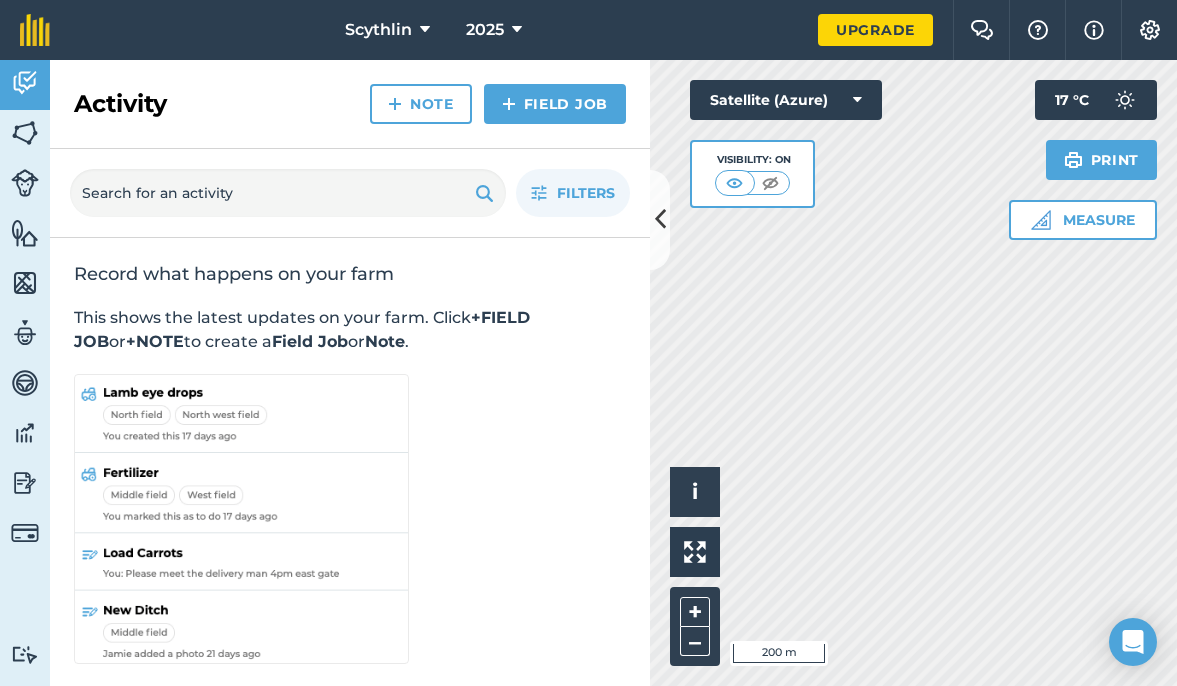 click at bounding box center (695, 552) 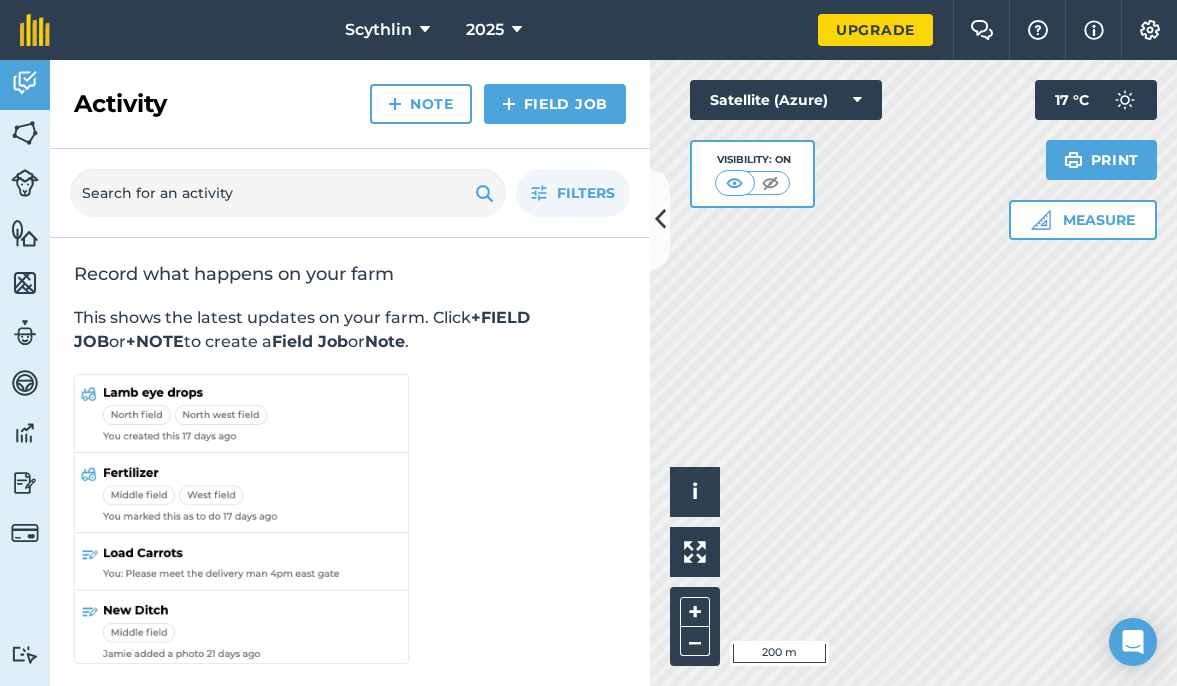 click at bounding box center (695, 552) 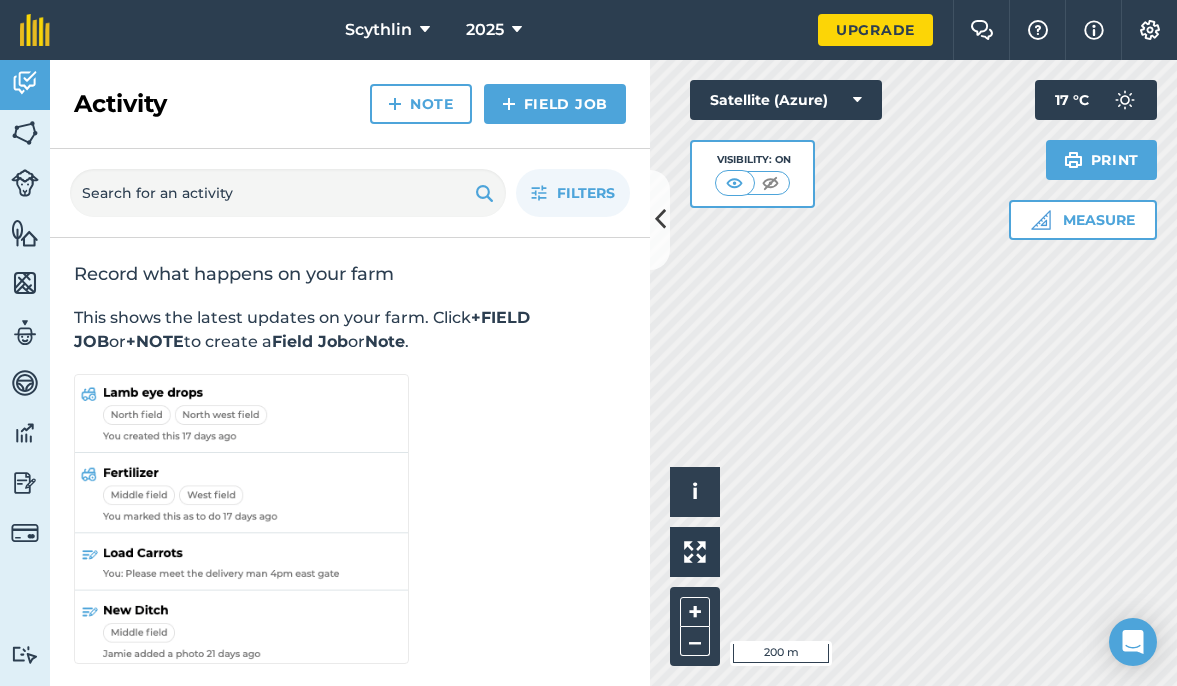 click at bounding box center (660, 219) 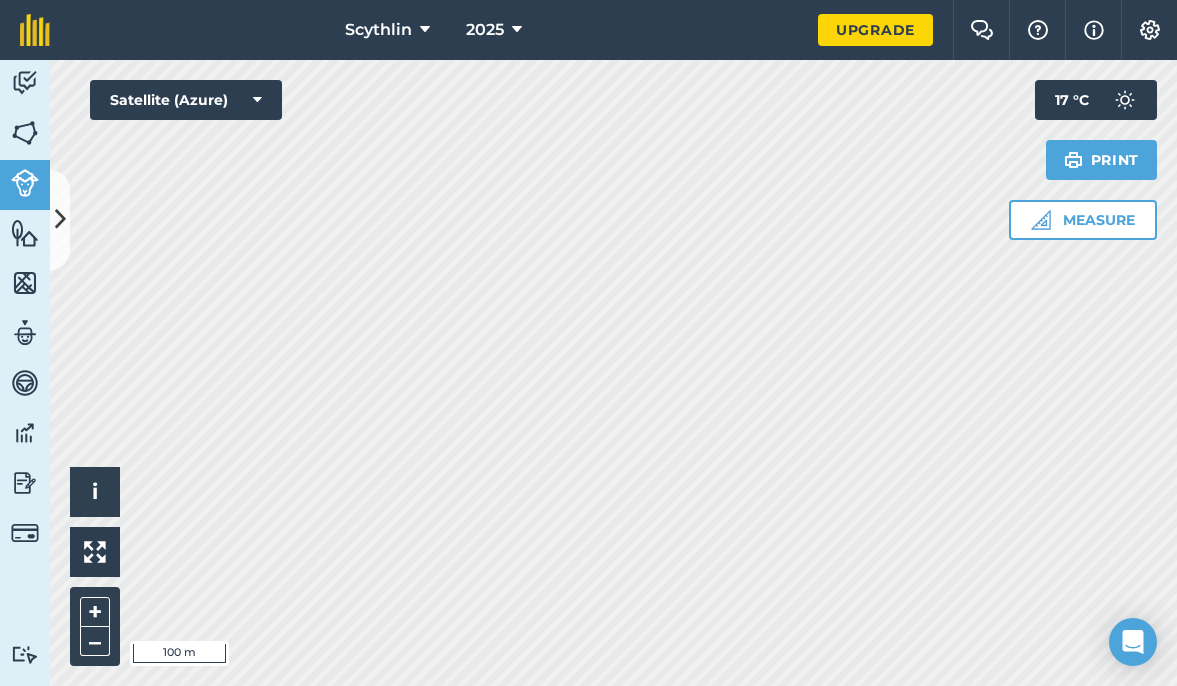 click at bounding box center [60, 219] 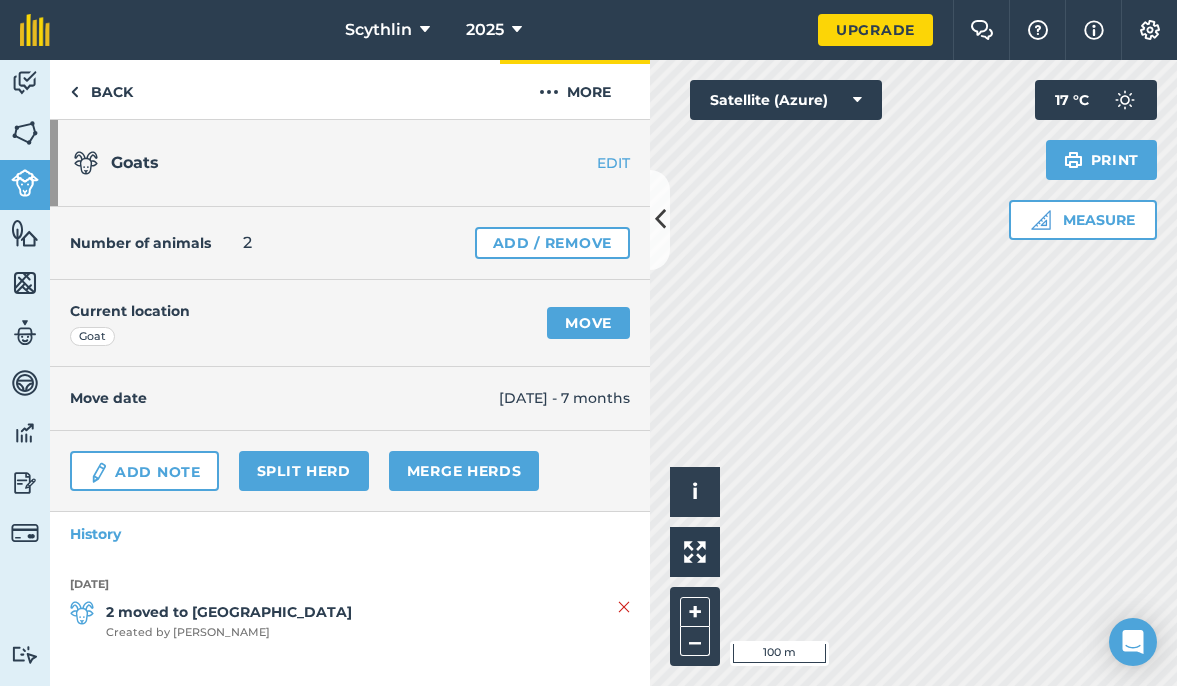 click on "More" at bounding box center [575, 89] 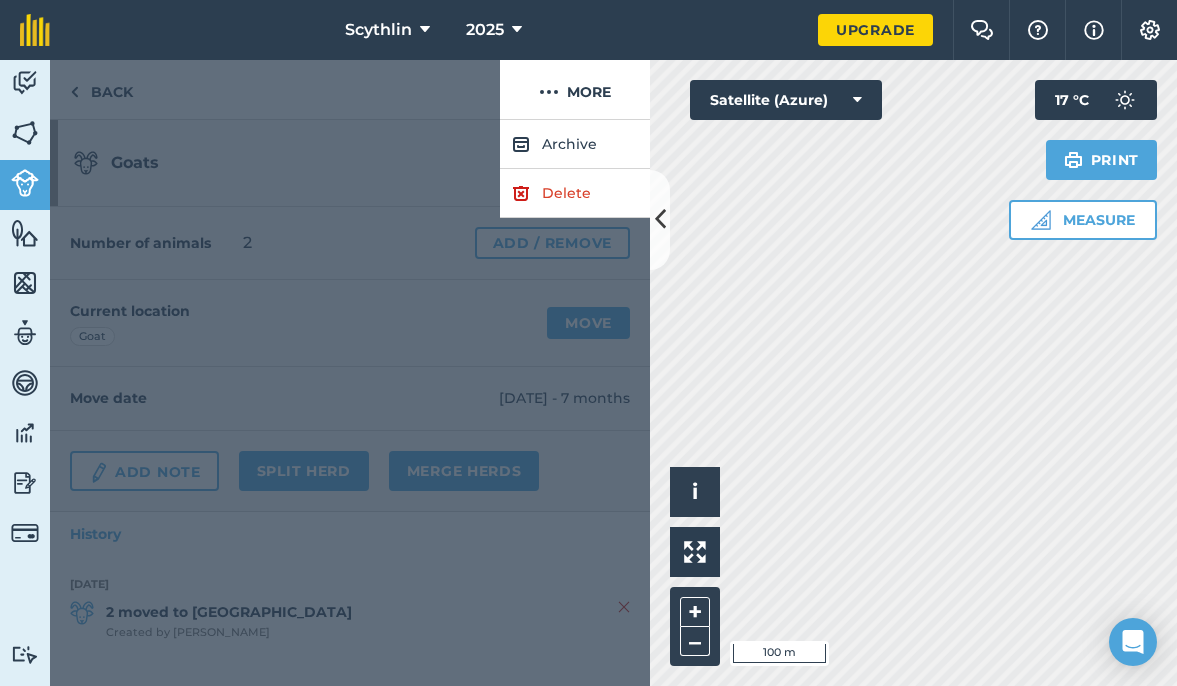click at bounding box center (350, 403) 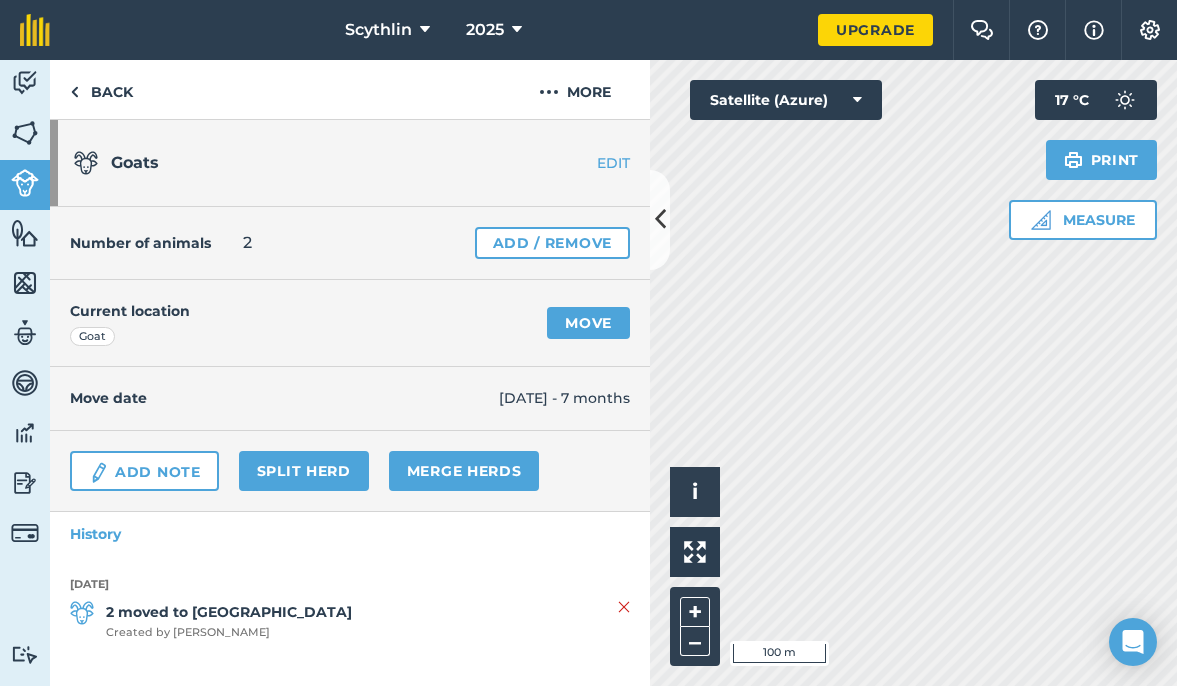 click on "Add / Remove" at bounding box center [552, 243] 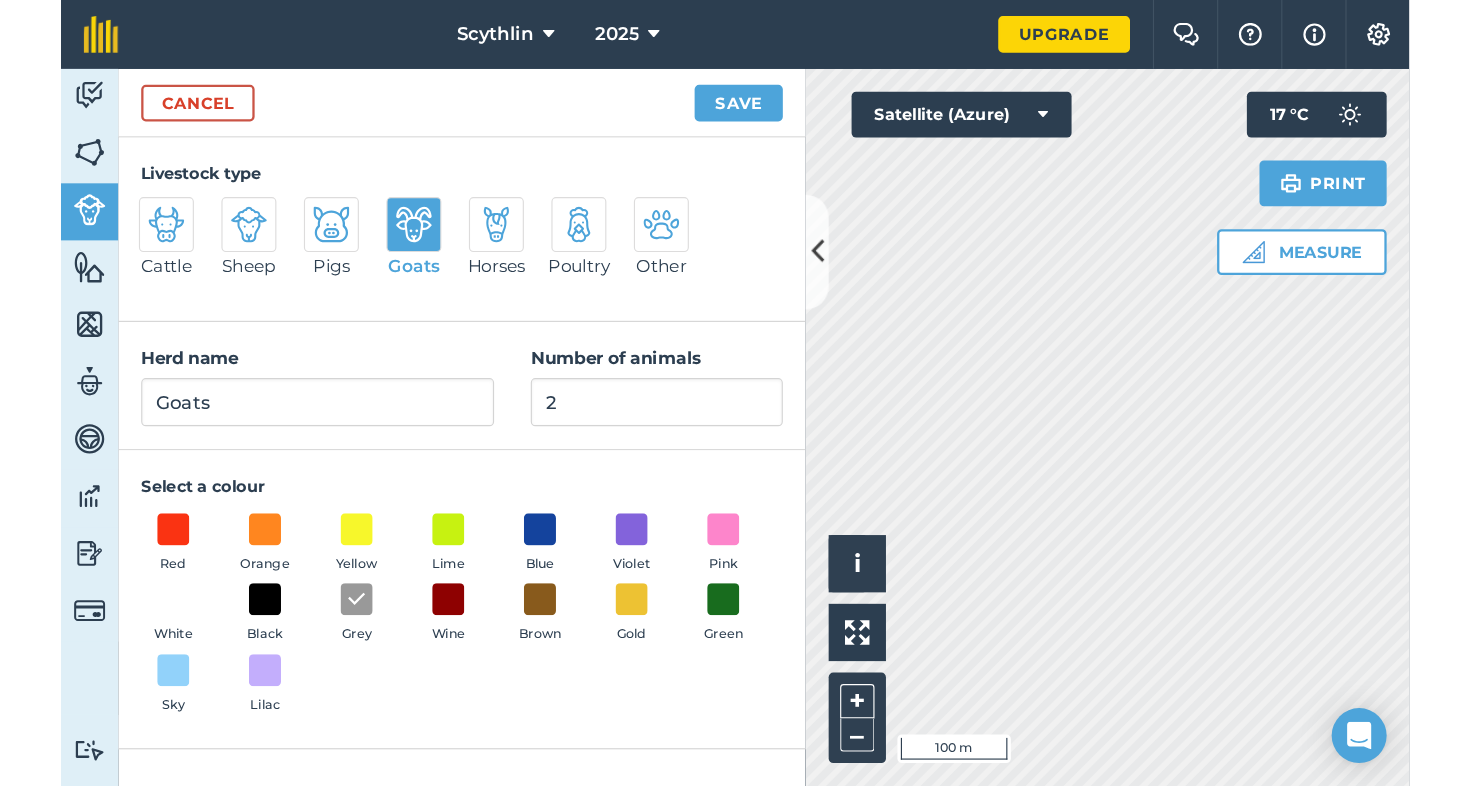 scroll, scrollTop: 0, scrollLeft: 0, axis: both 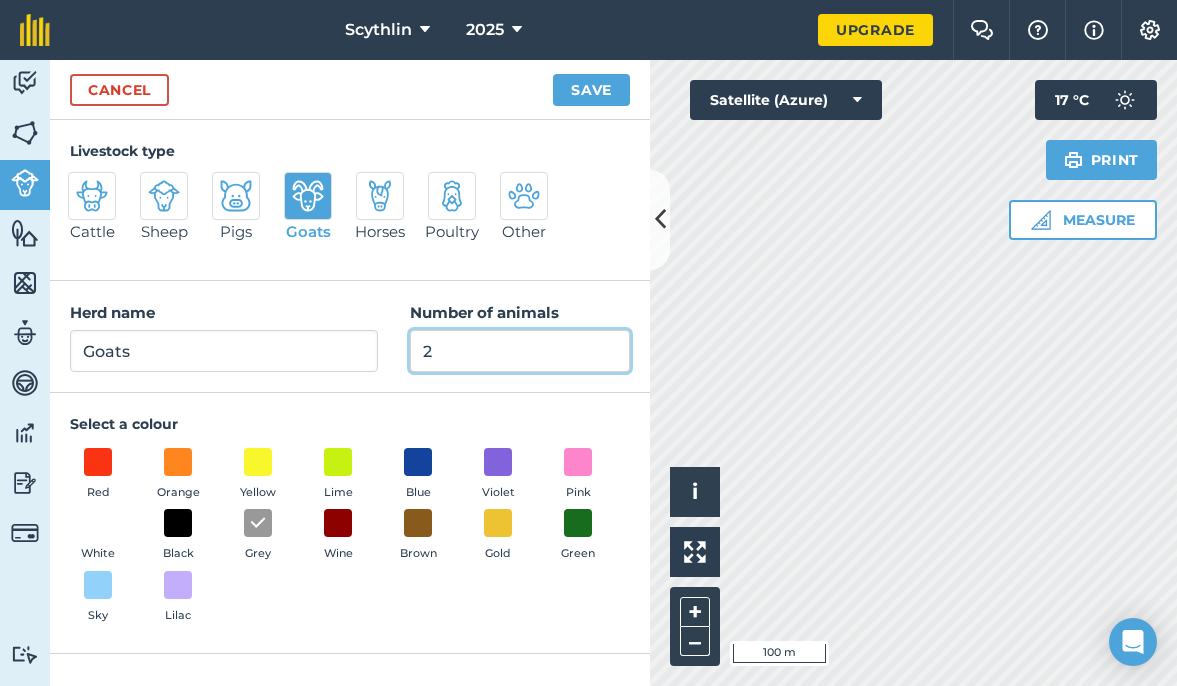 click on "2" at bounding box center [520, 351] 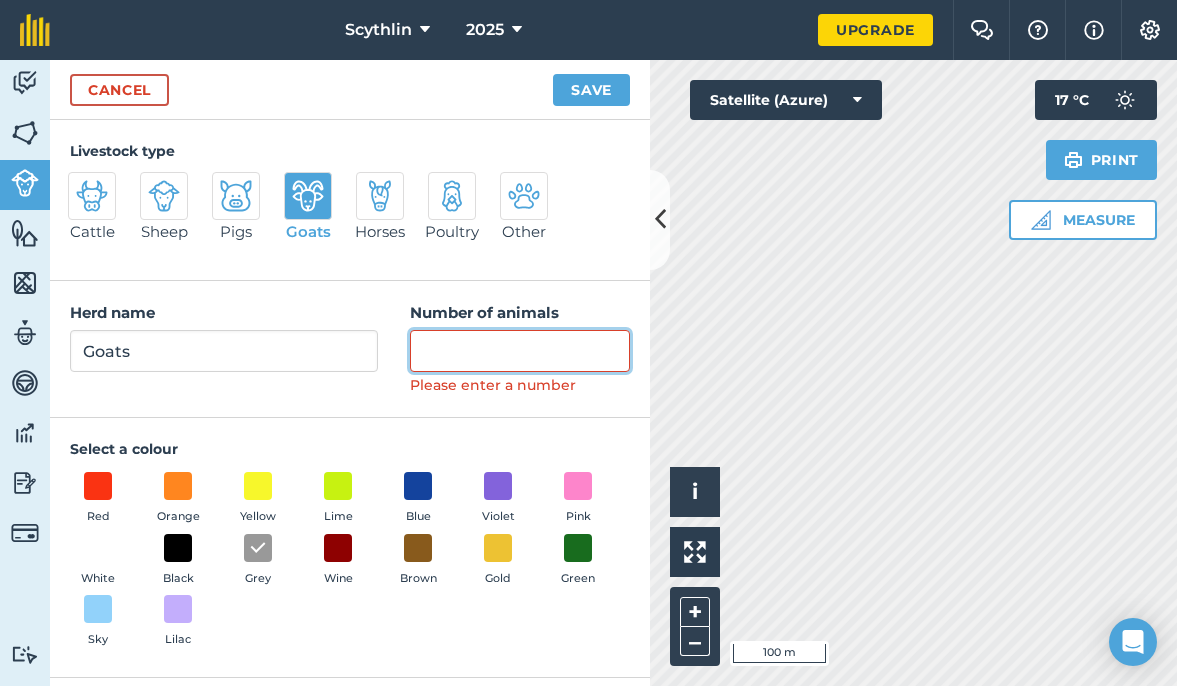 type 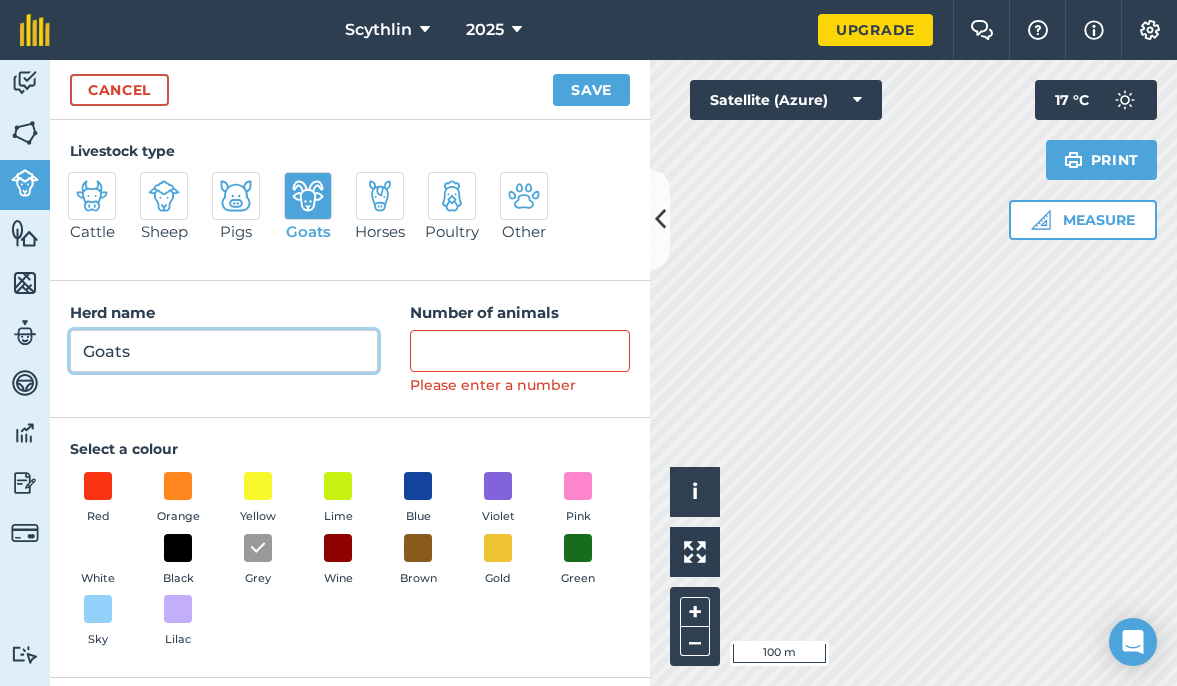 click on "Goats" at bounding box center [224, 351] 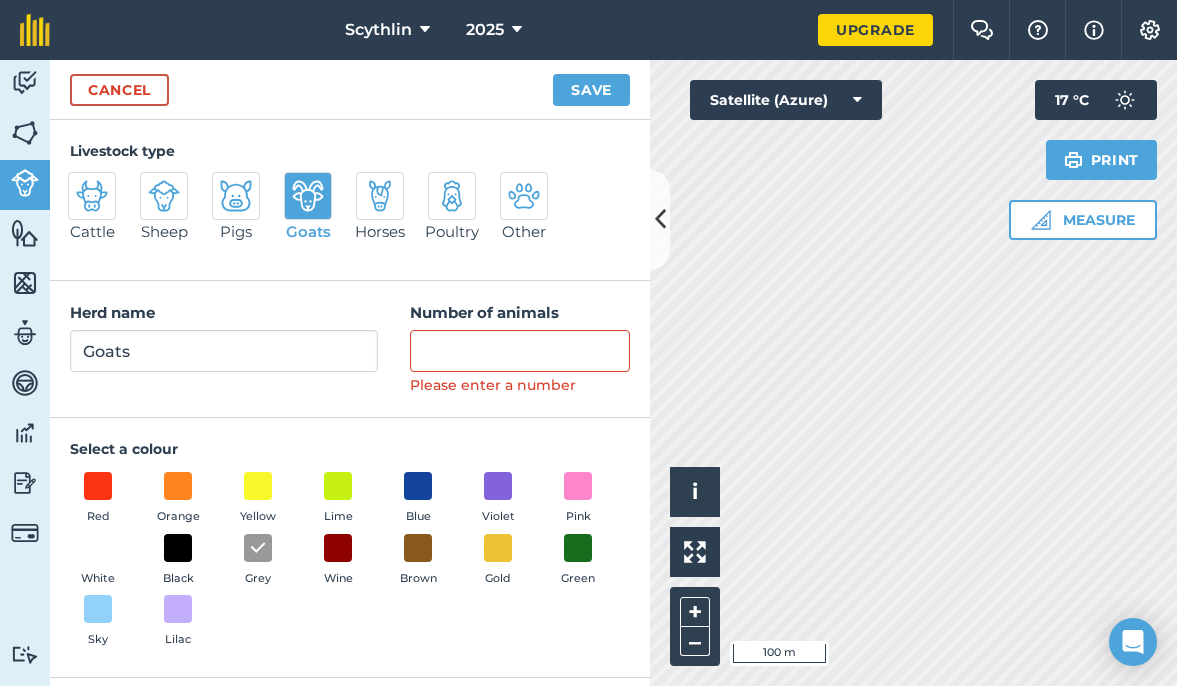 click on "Save" at bounding box center (591, 90) 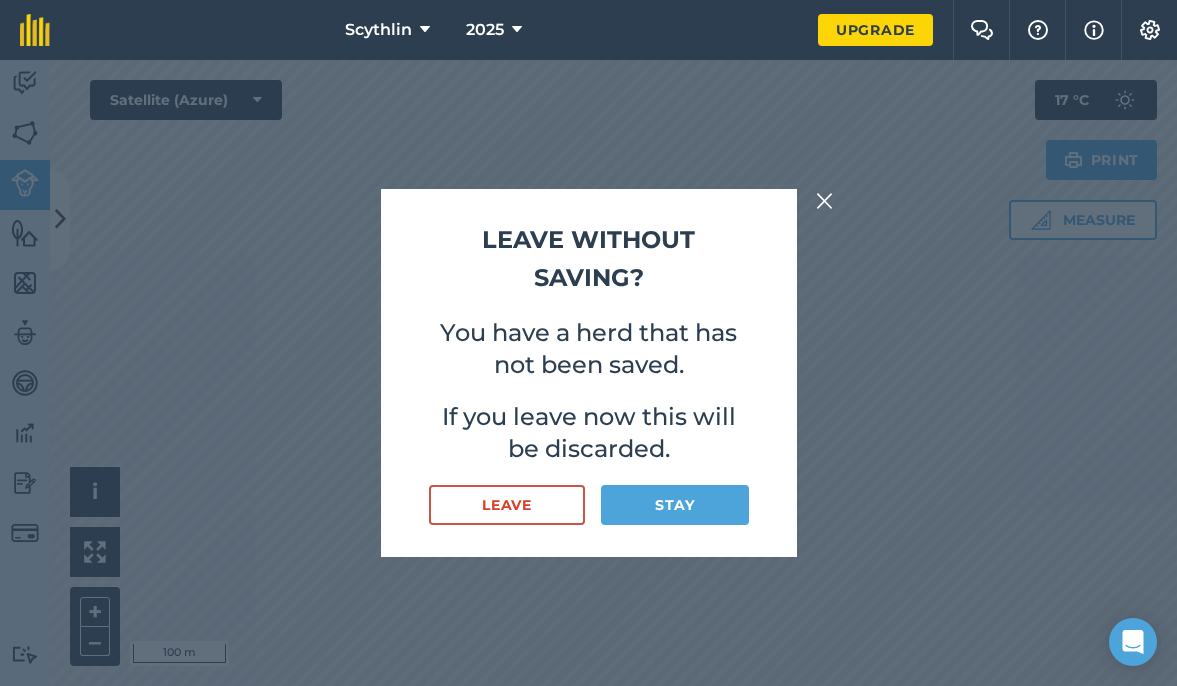 click on "Stay" at bounding box center (674, 505) 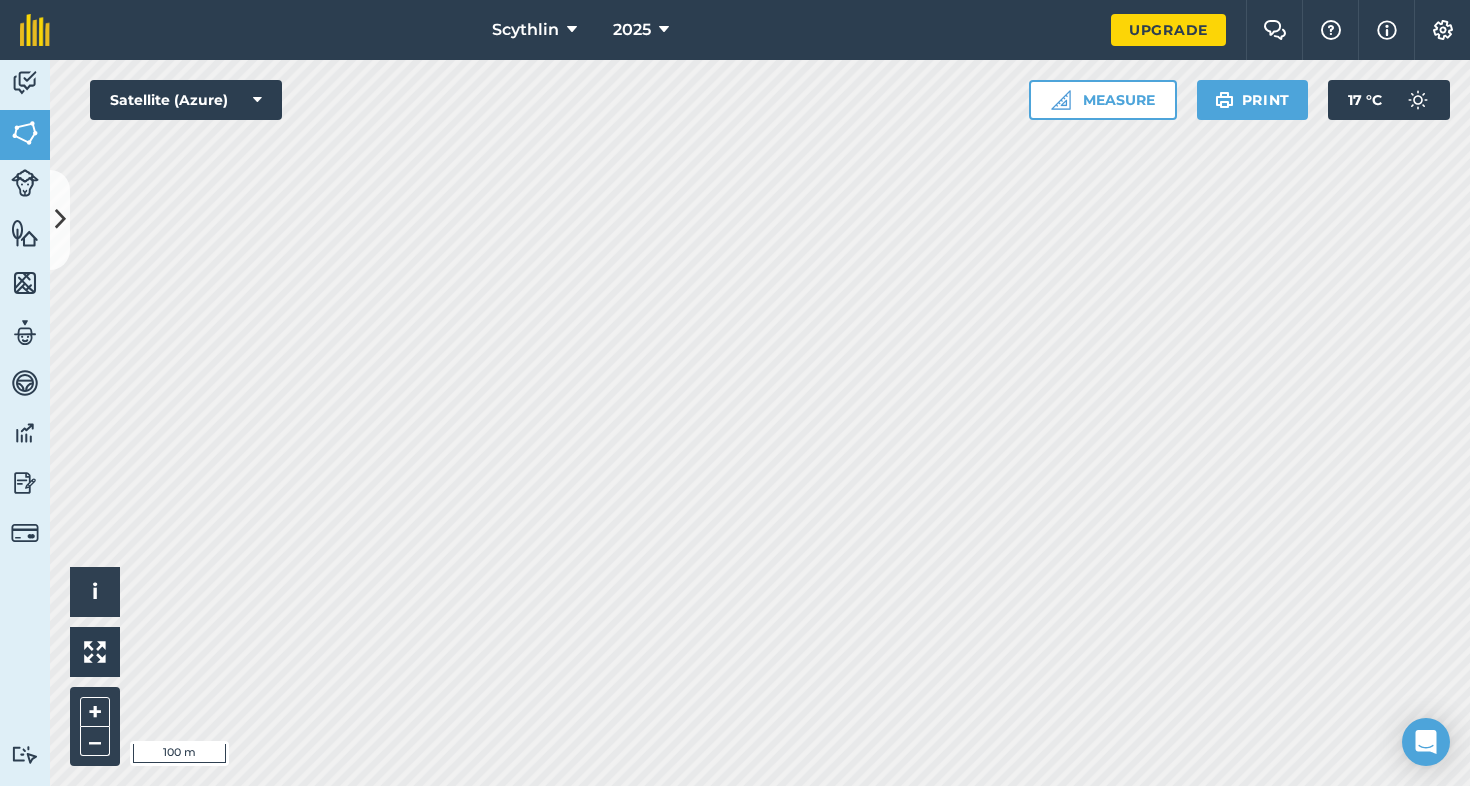 click at bounding box center [25, 83] 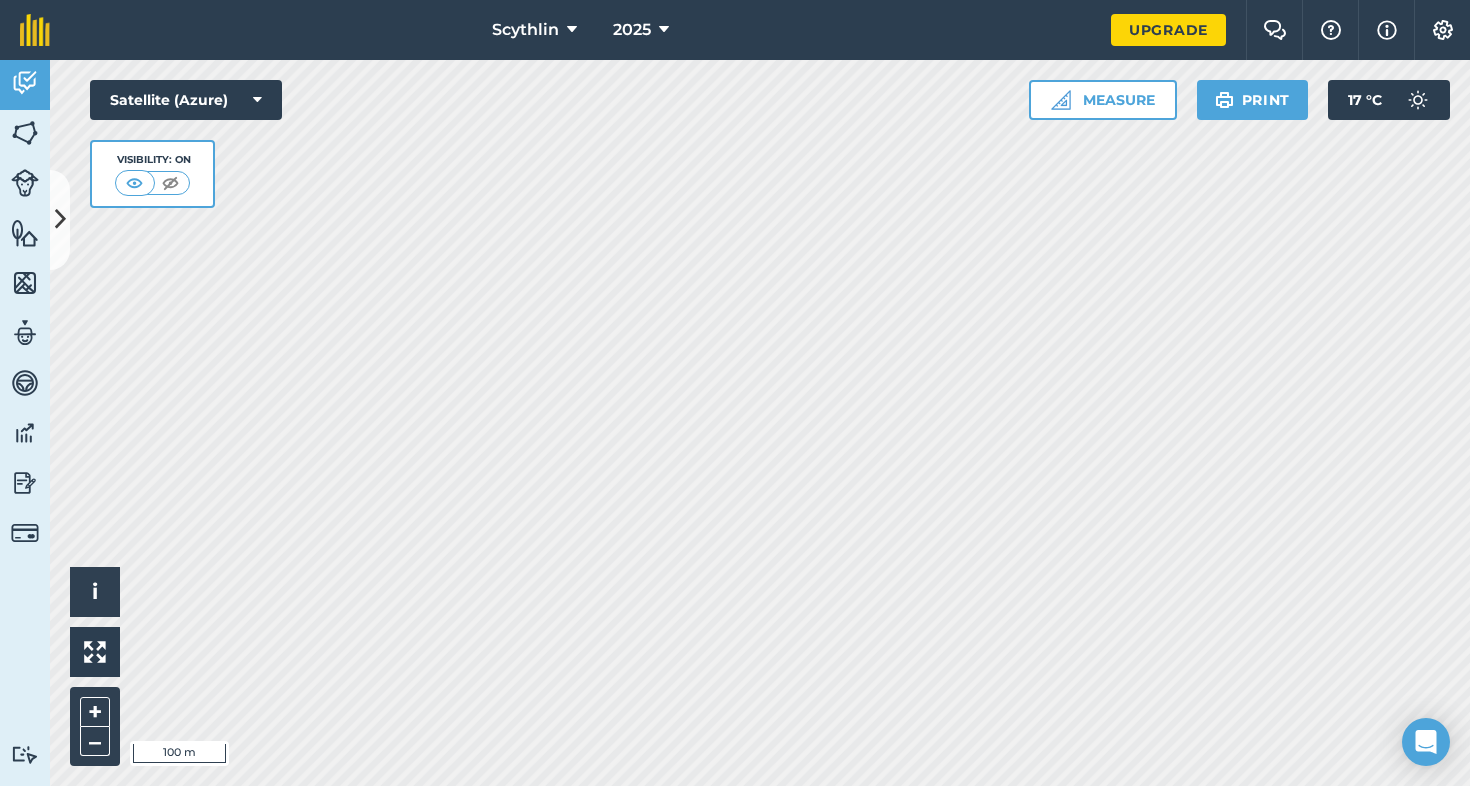 click at bounding box center (170, 183) 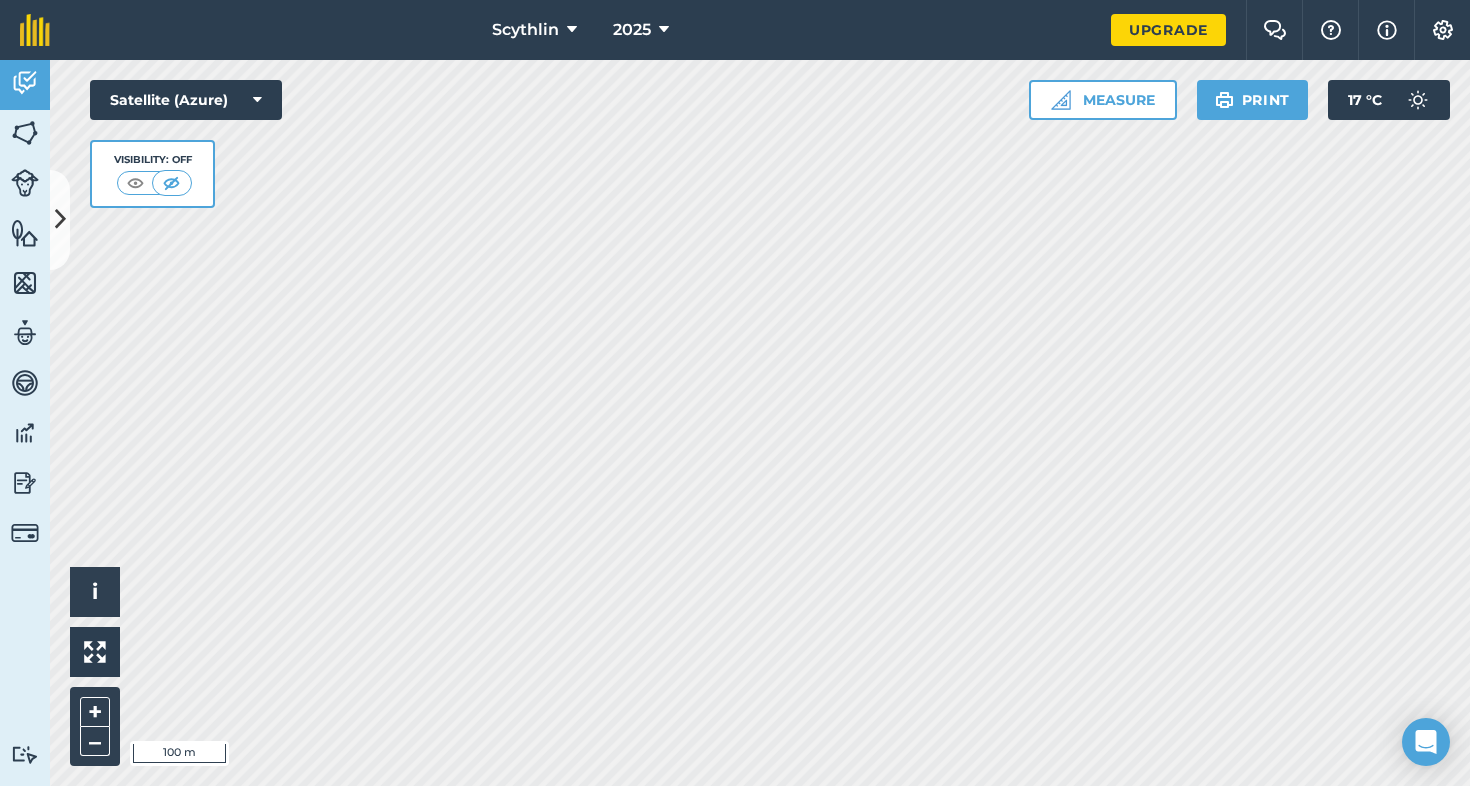 click at bounding box center [135, 183] 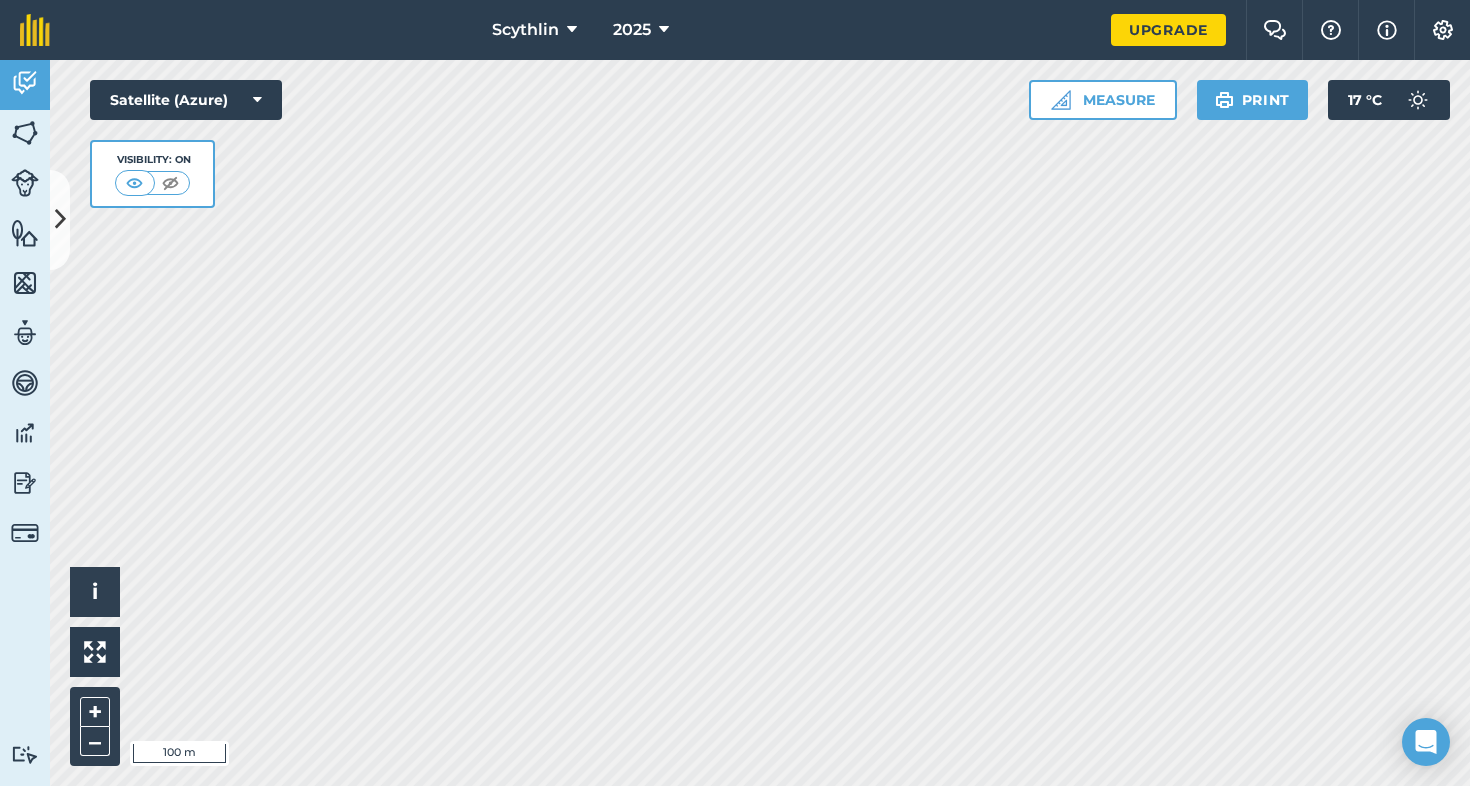 click at bounding box center (25, 133) 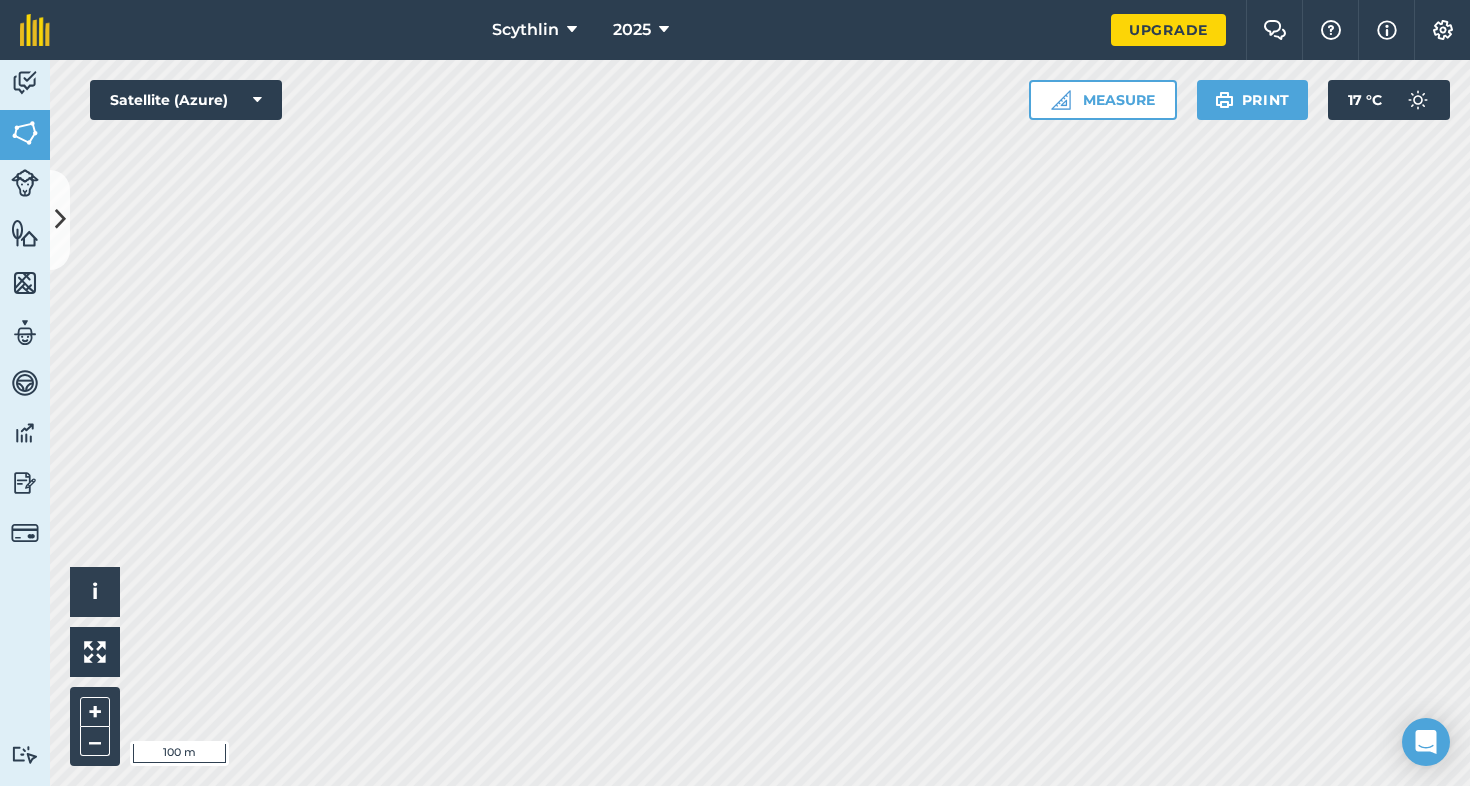 click at bounding box center (25, 133) 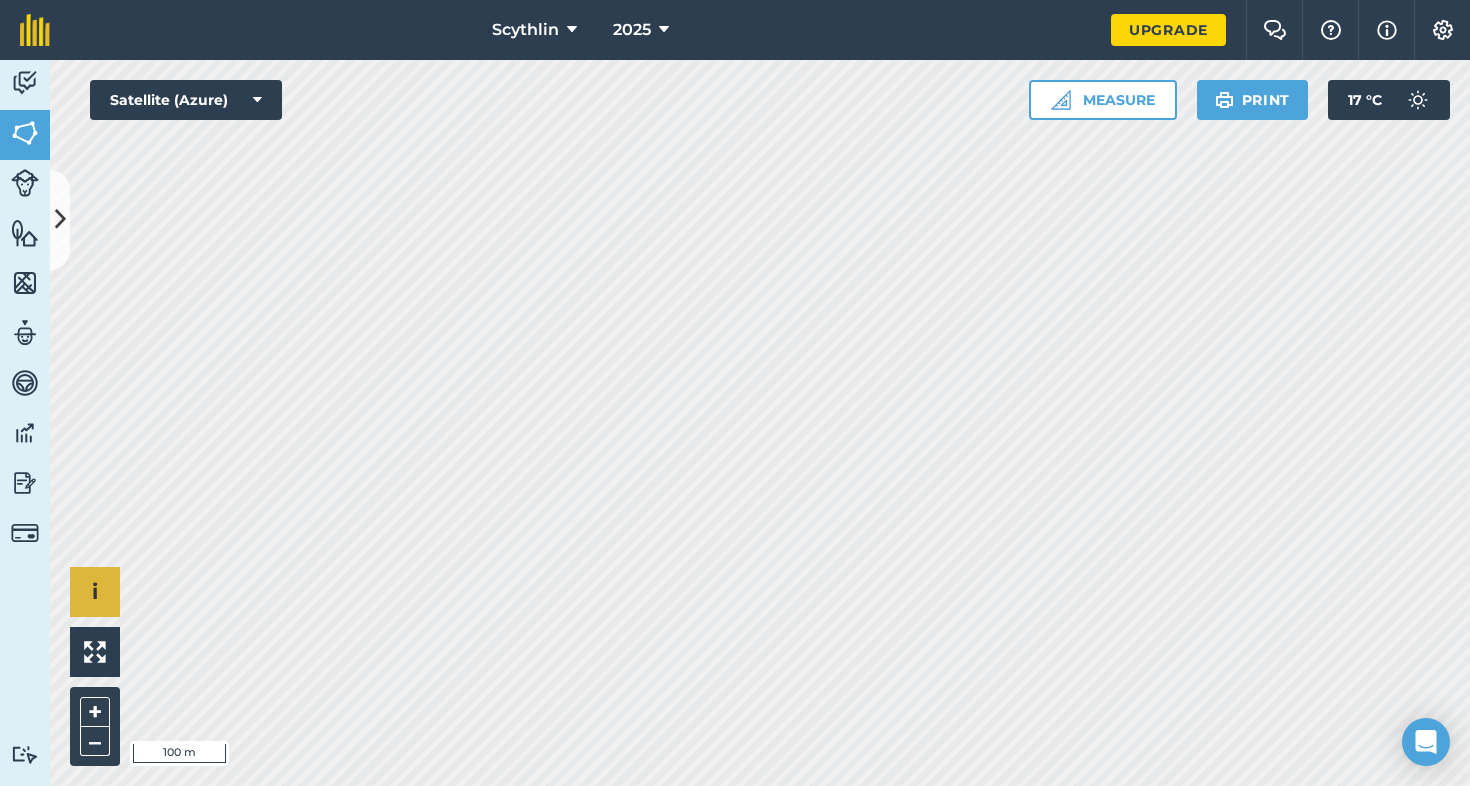 click on "i" at bounding box center [95, 592] 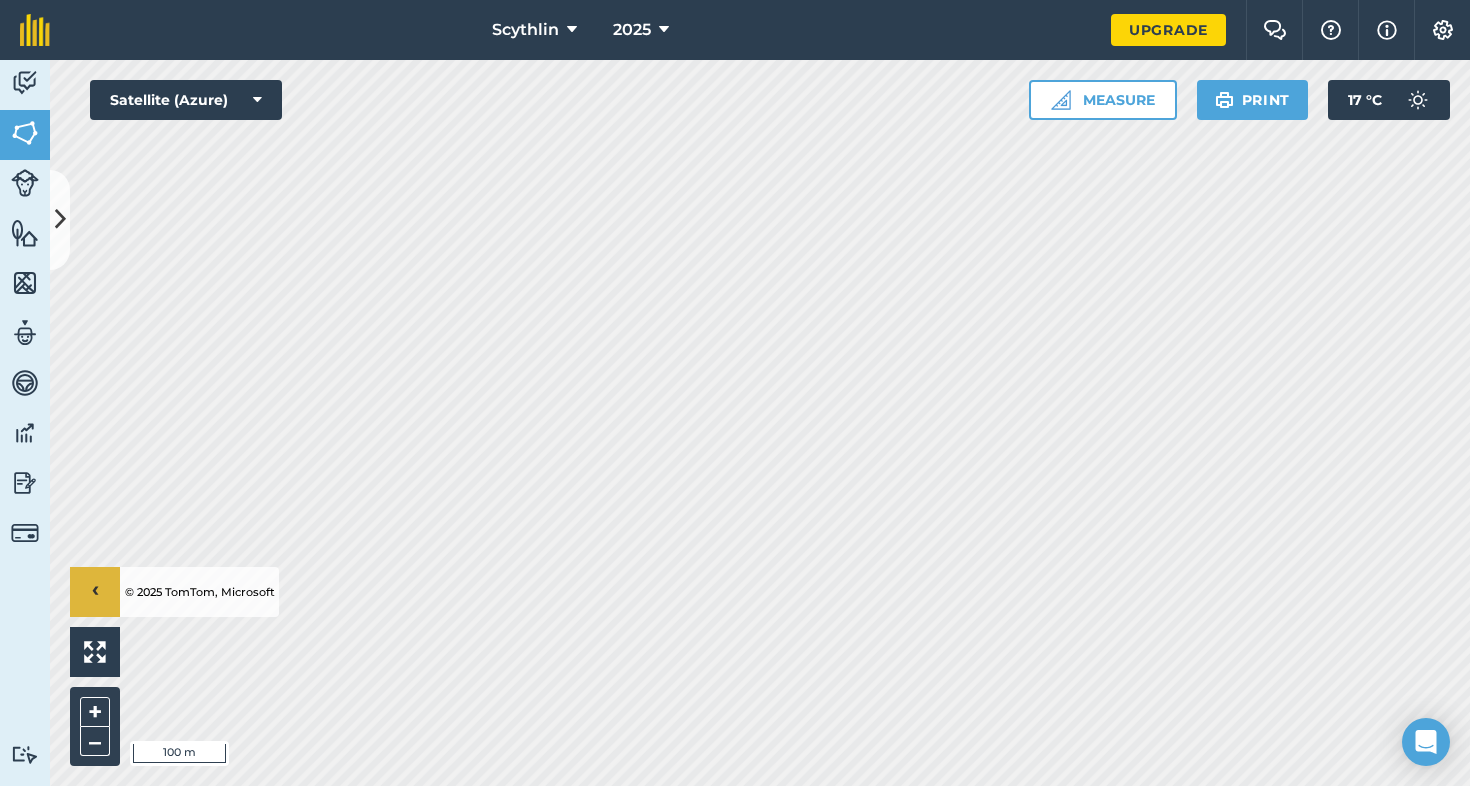 click on "›" at bounding box center (95, 592) 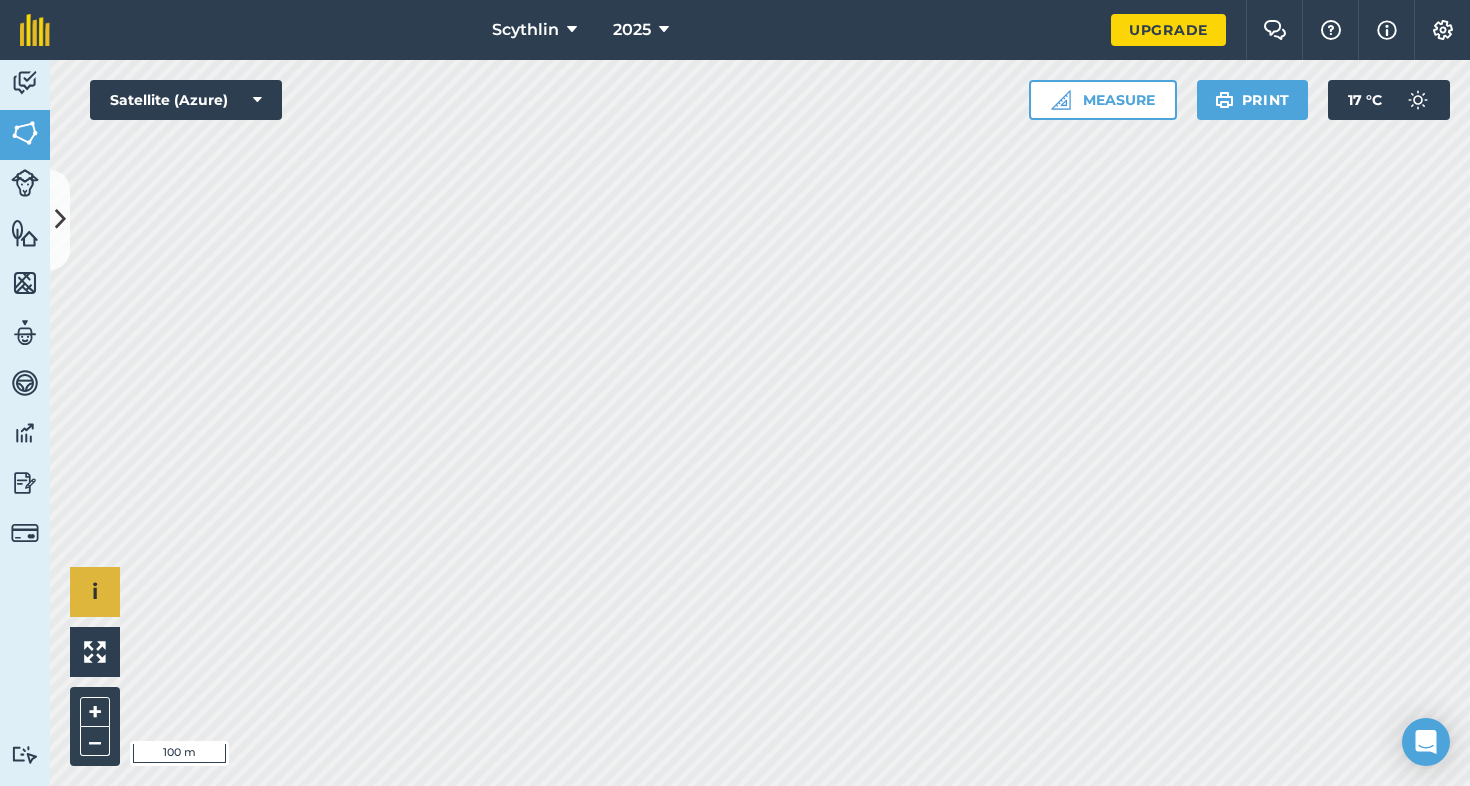 click at bounding box center [25, 233] 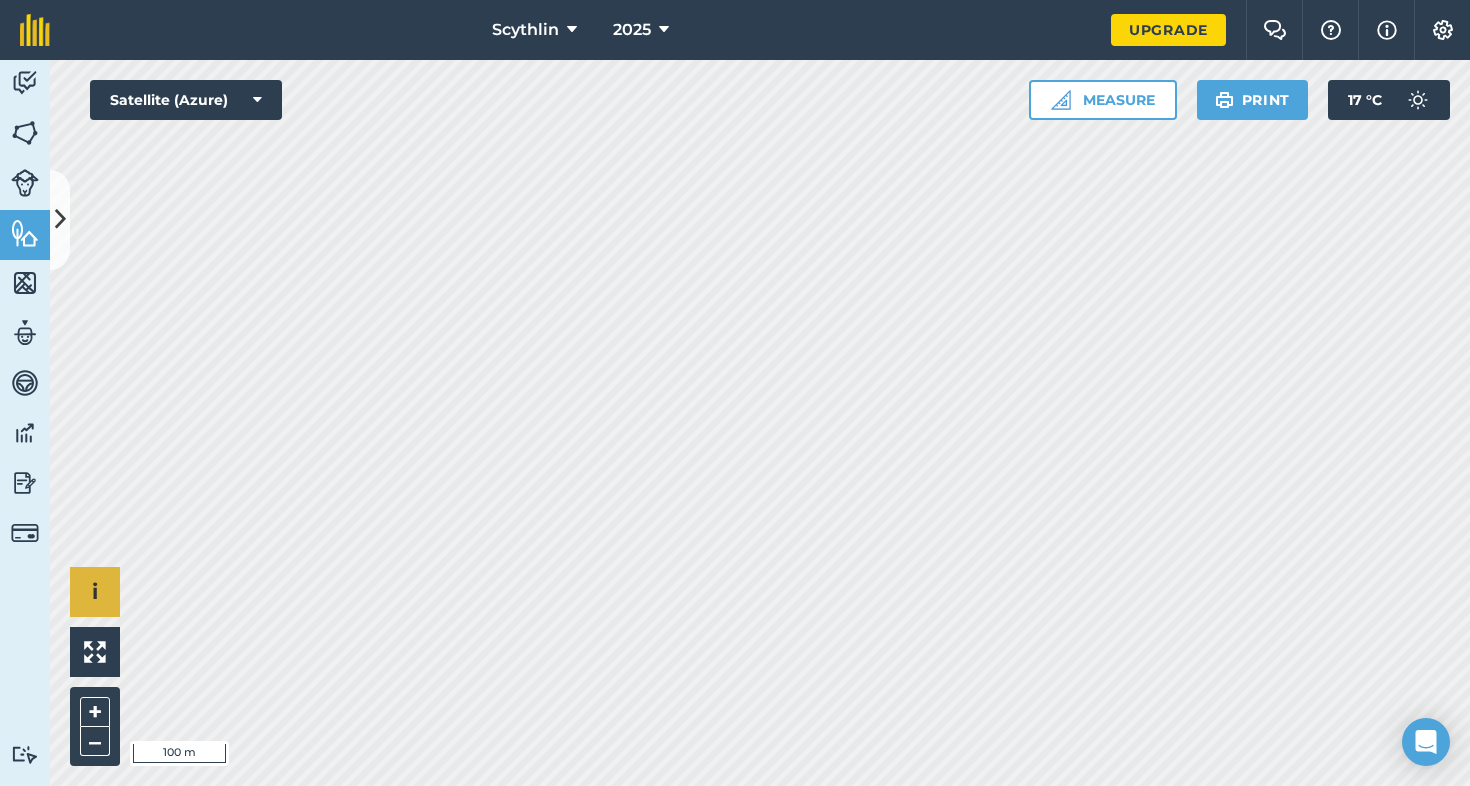 click at bounding box center [25, 183] 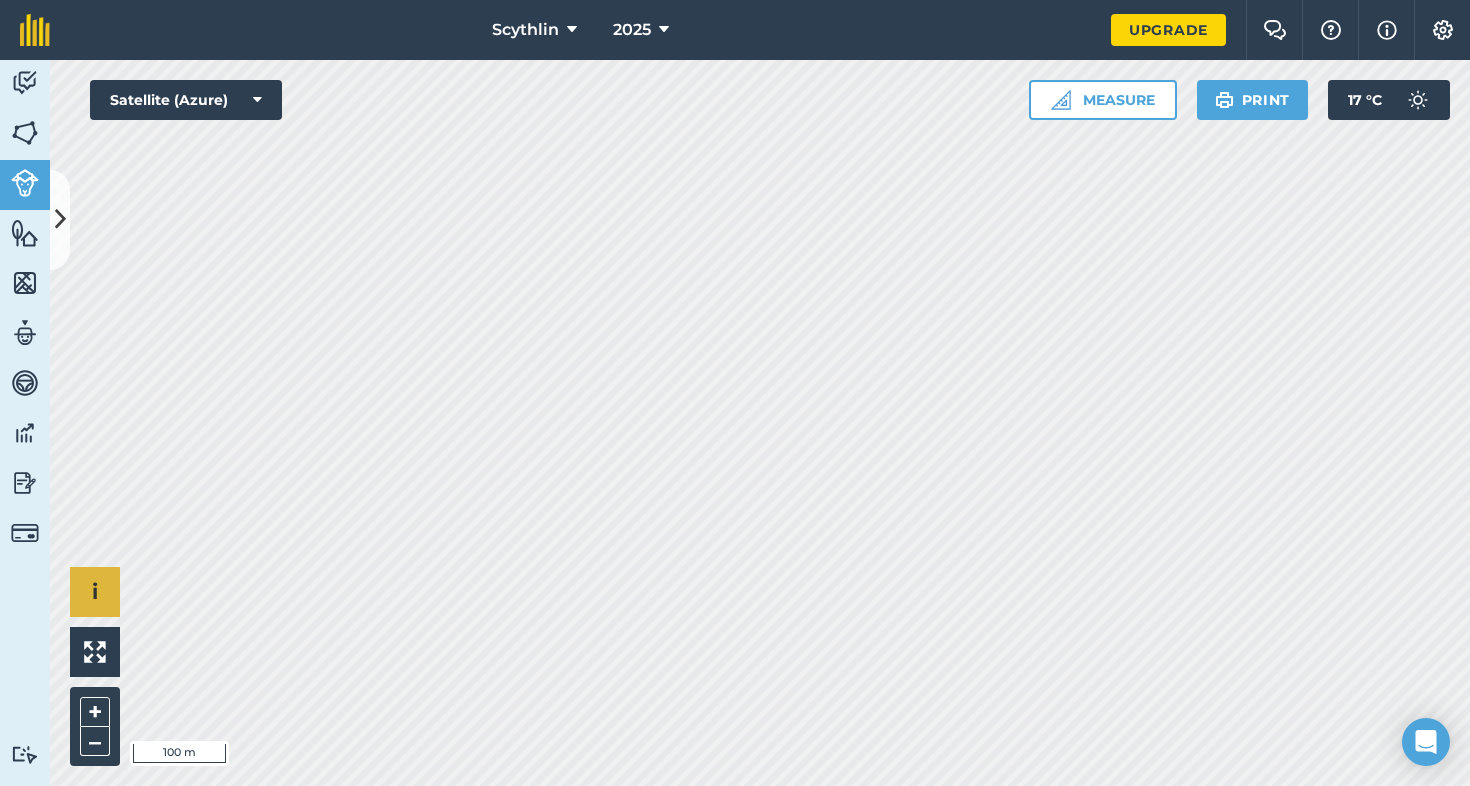 click at bounding box center [25, 133] 